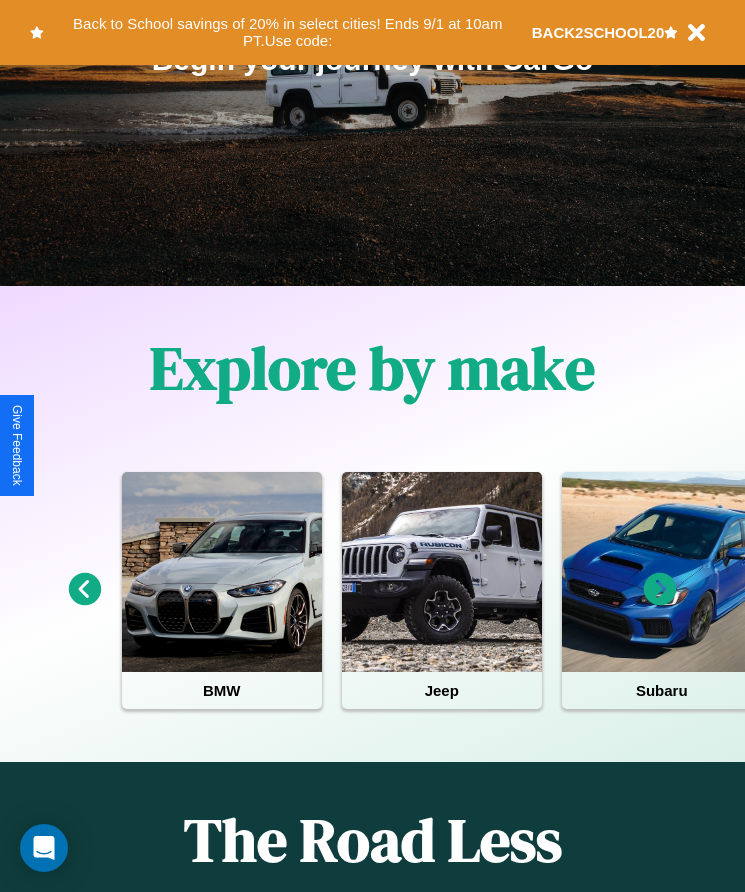 scroll, scrollTop: 2608, scrollLeft: 0, axis: vertical 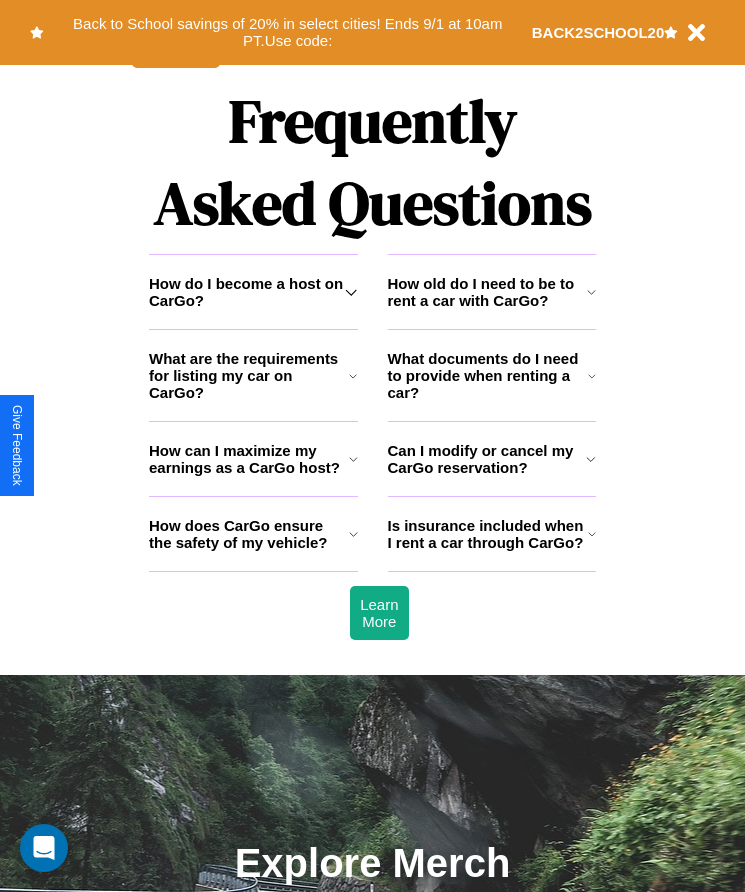 click on "How old do I need to be to rent a car with CarGo?" at bounding box center [487, 292] 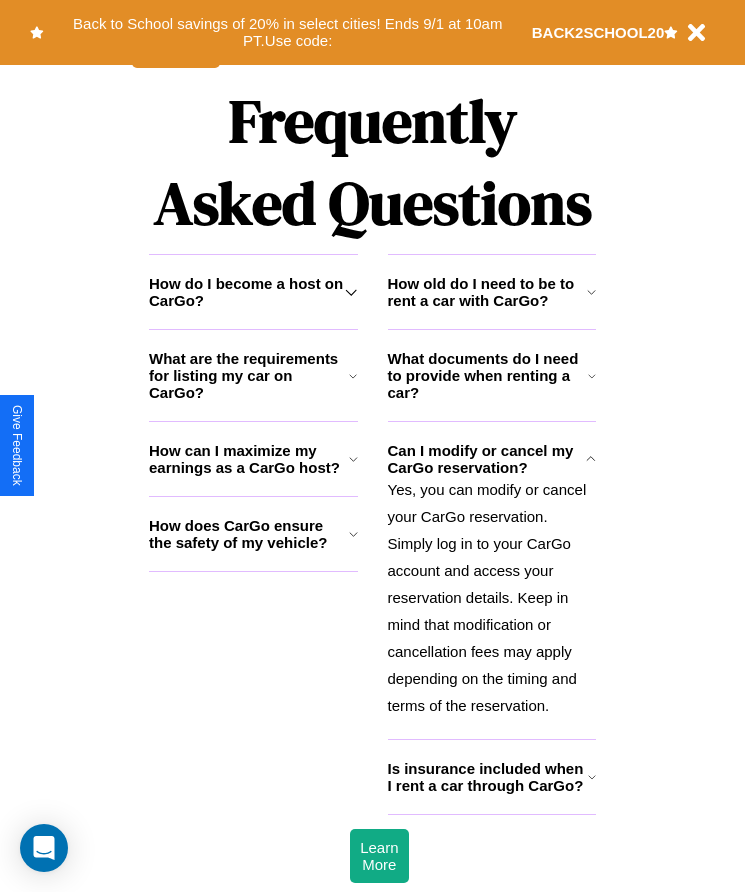 click 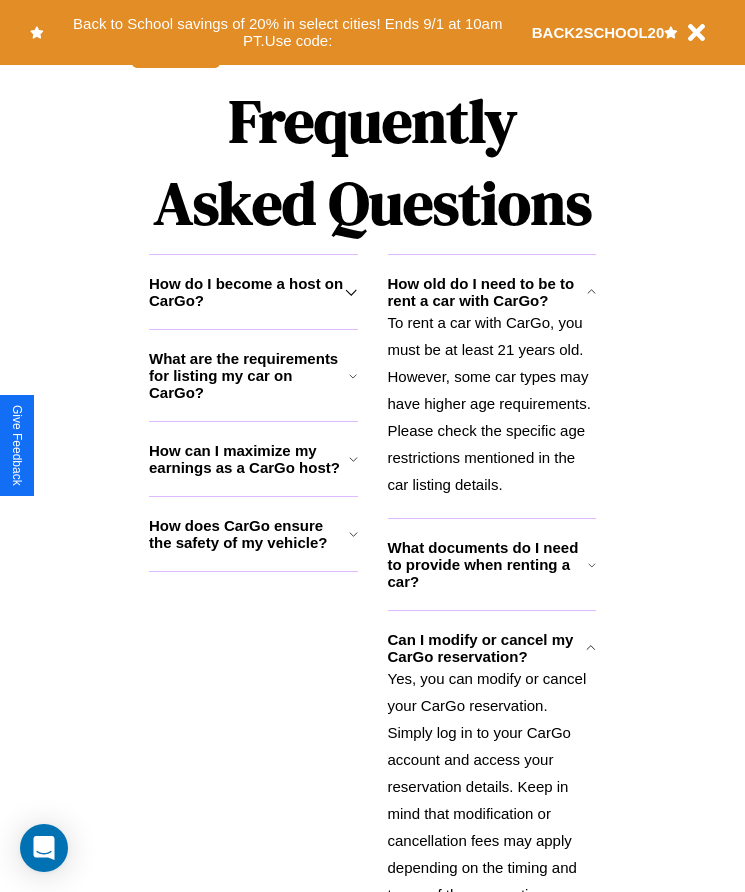 click 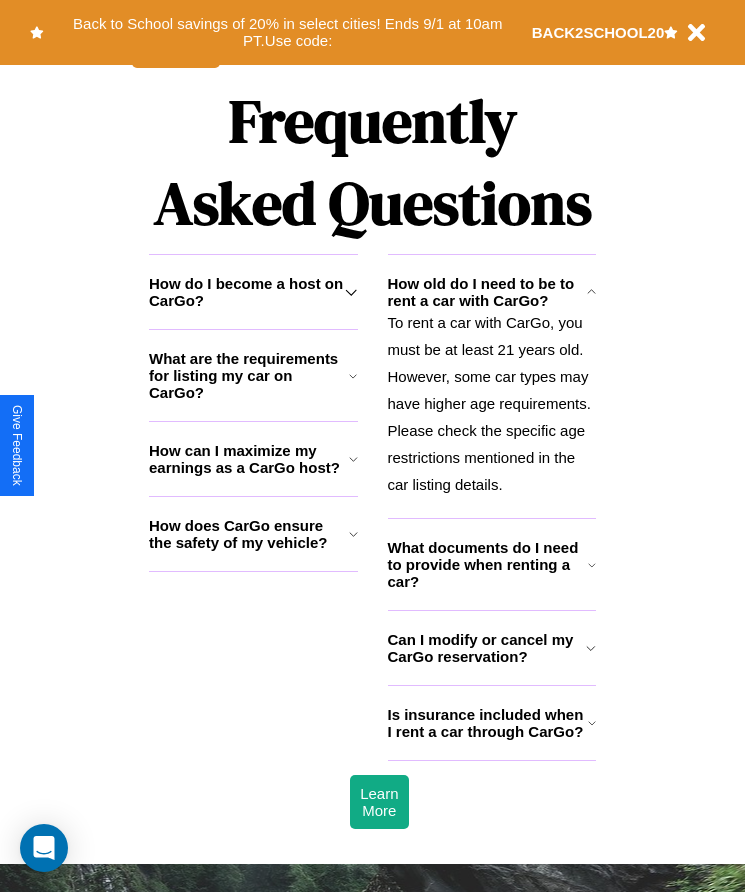 click 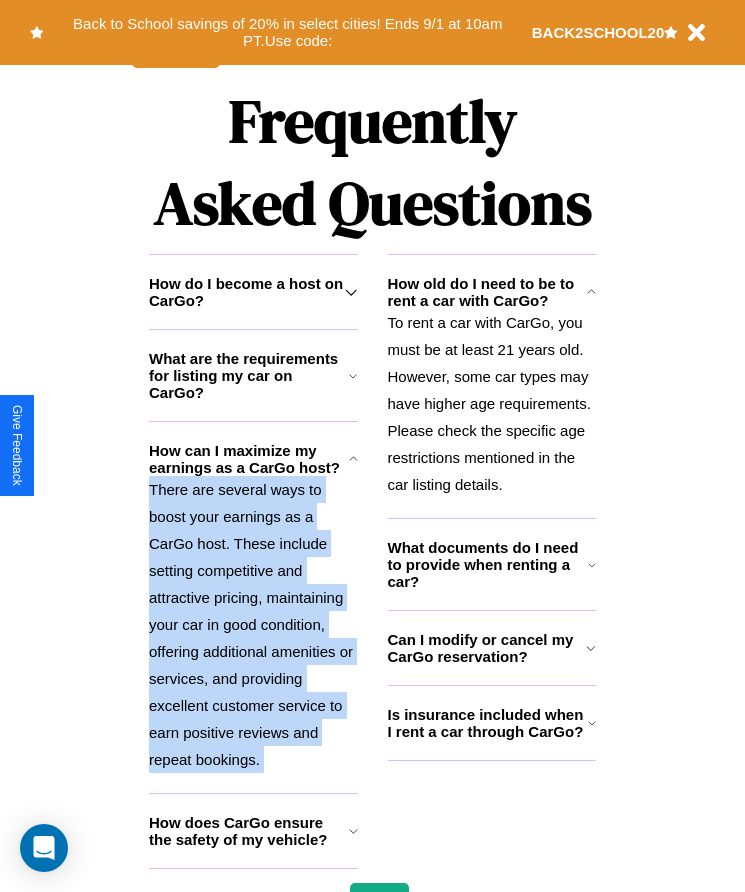 click on "There are several ways to boost your earnings as a CarGo host. These include setting competitive and attractive pricing, maintaining your car in good condition, offering additional amenities or services, and providing excellent customer service to earn positive reviews and repeat bookings." at bounding box center (253, 624) 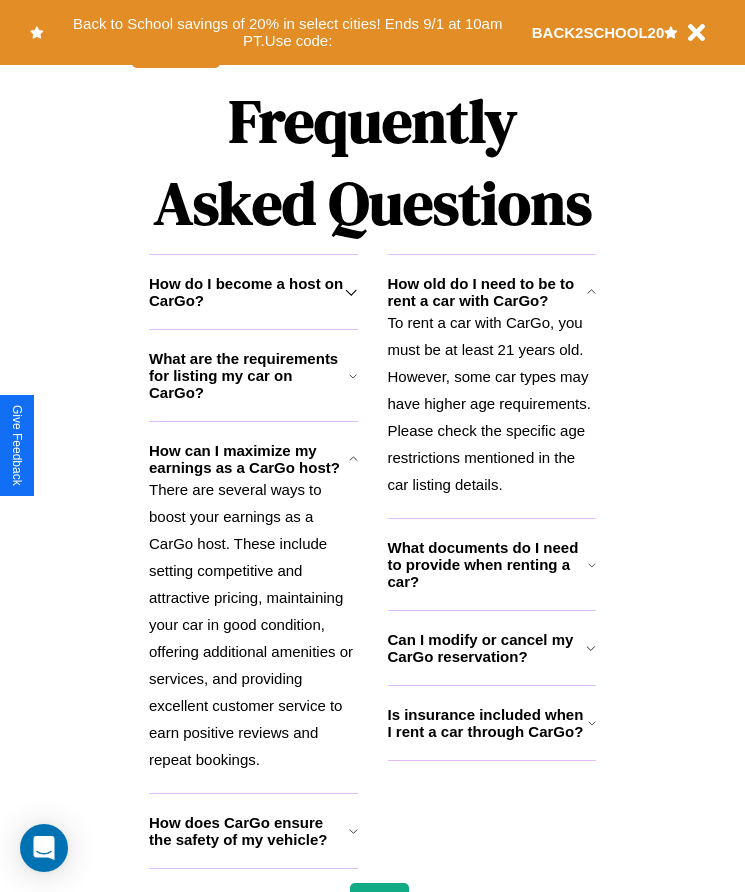 click on "How does CarGo ensure the safety of my vehicle?" at bounding box center (249, 831) 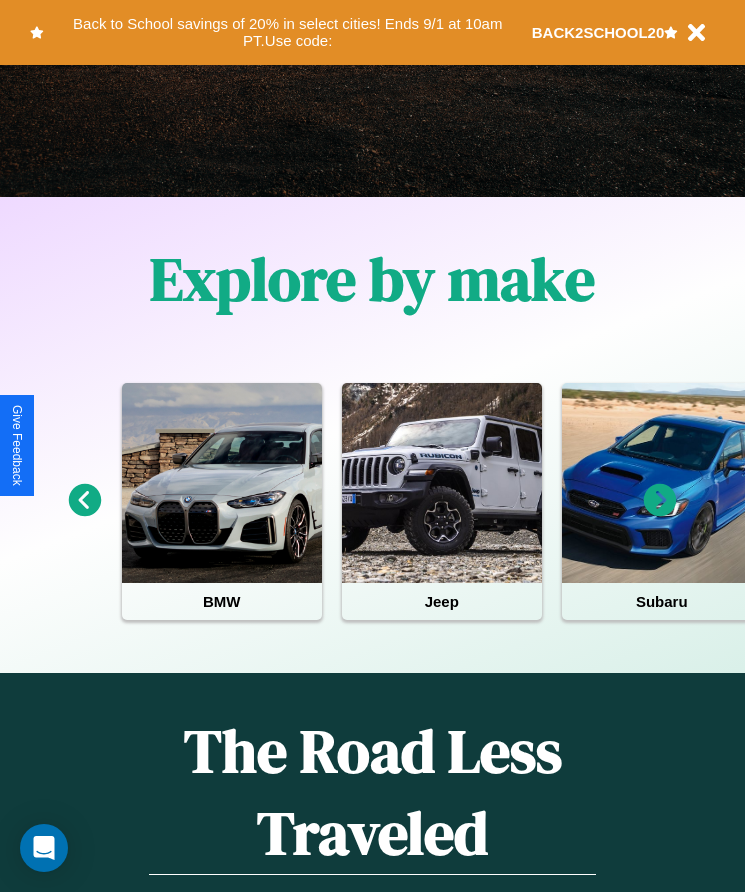 click 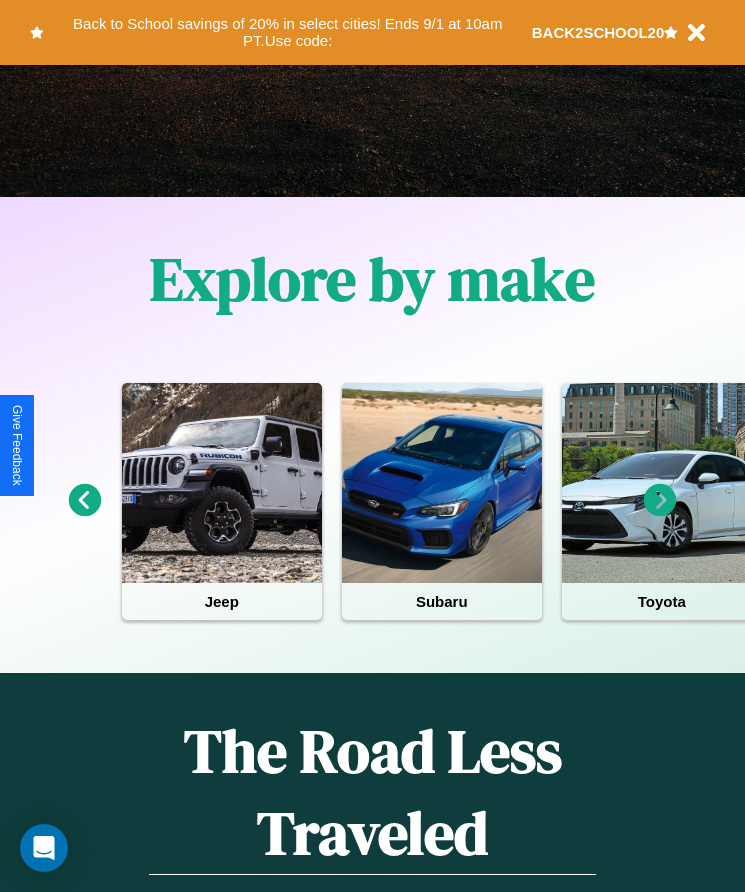 click 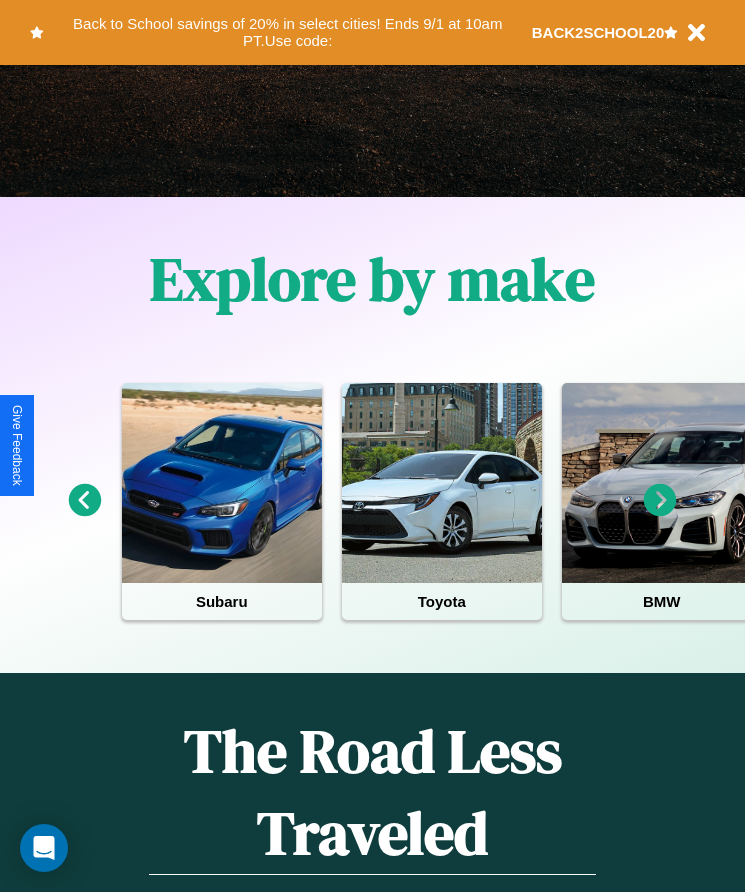 click 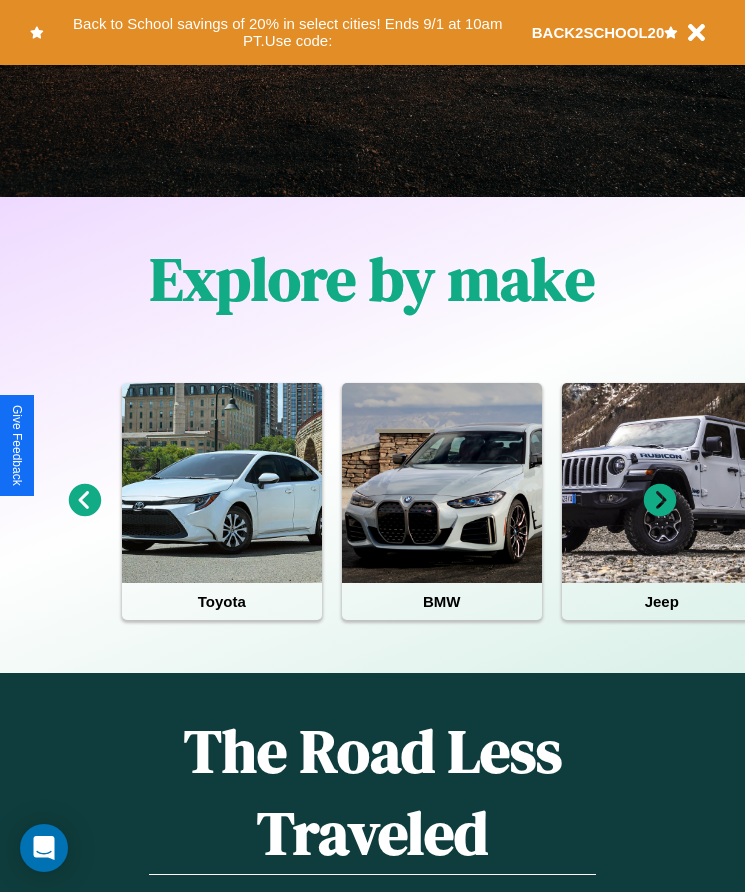 click 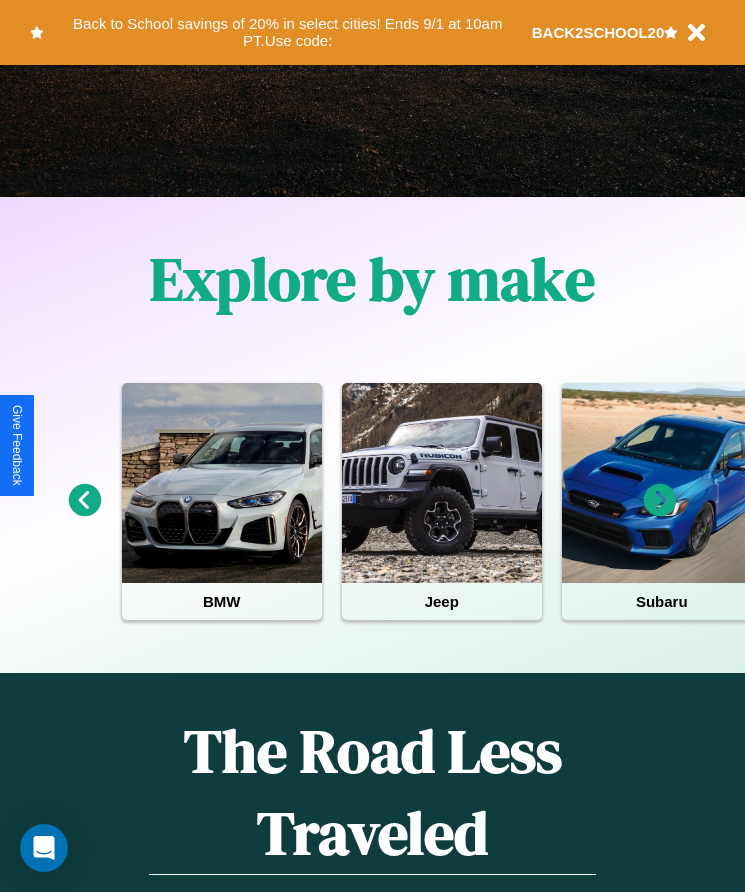 click 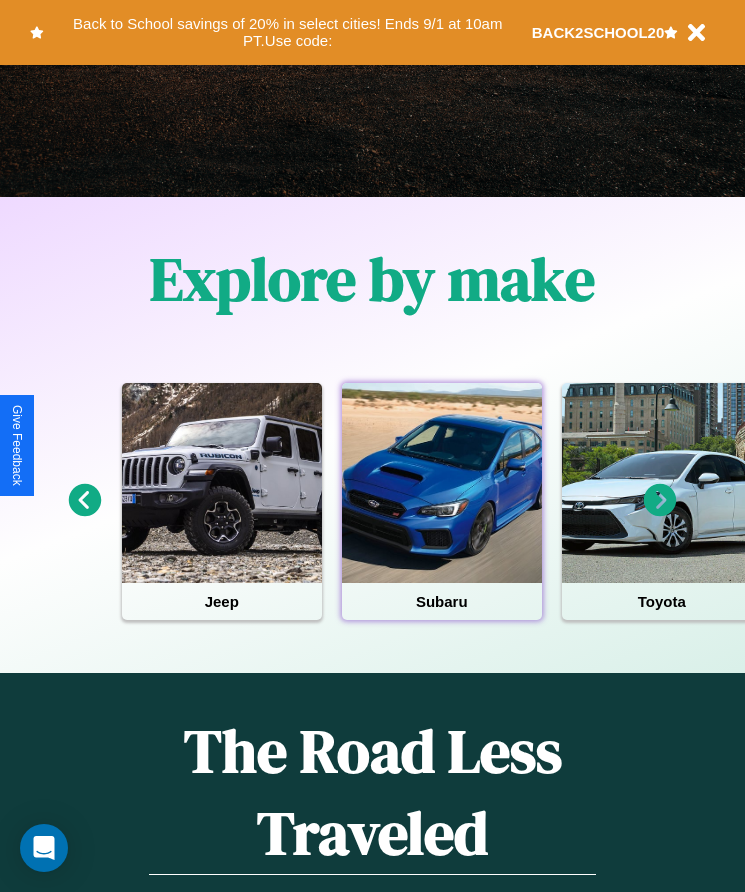 click at bounding box center (442, 483) 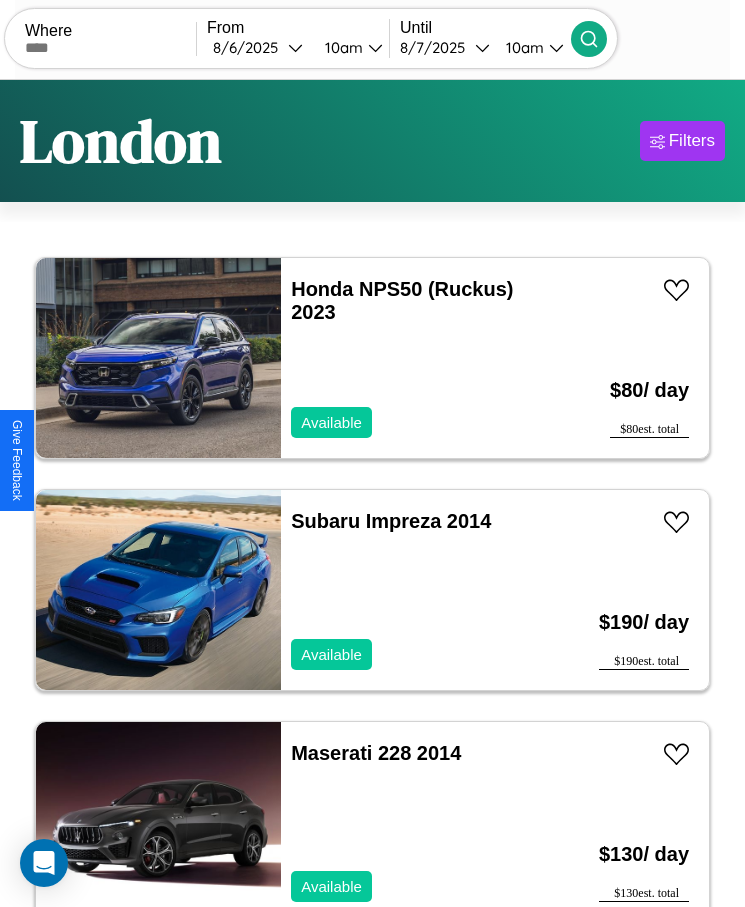 scroll, scrollTop: 50, scrollLeft: 0, axis: vertical 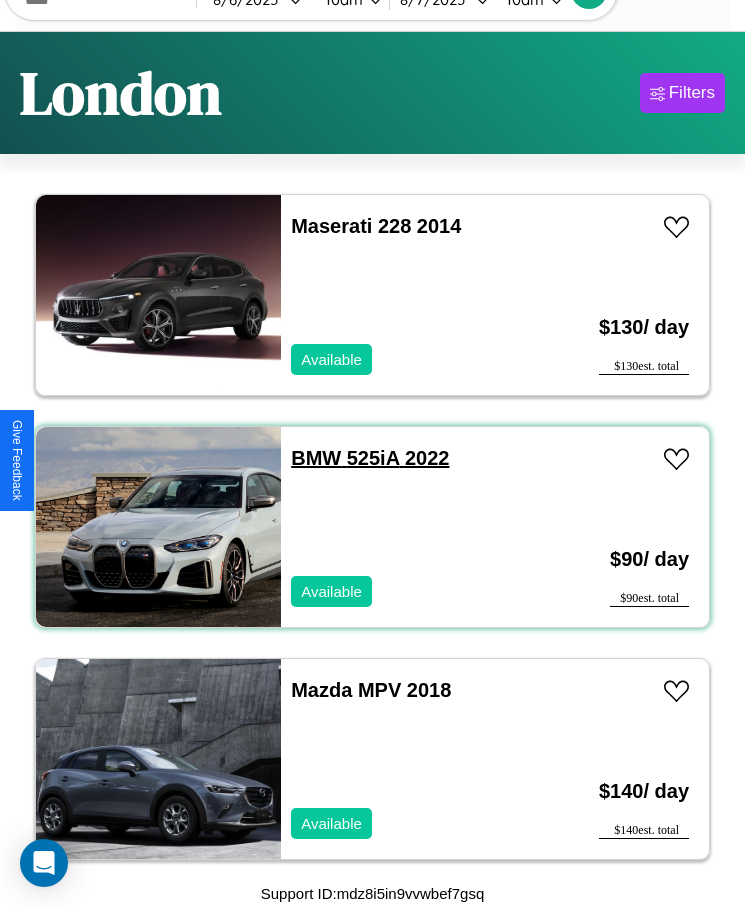 click on "BMW   525iA   2022" at bounding box center (370, 458) 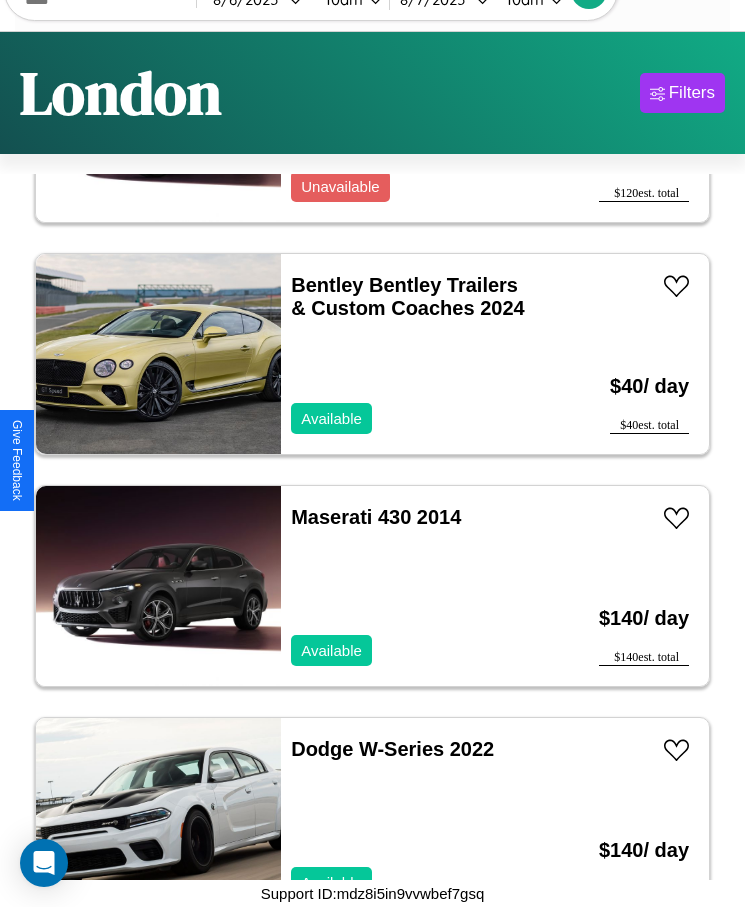 scroll, scrollTop: 24607, scrollLeft: 0, axis: vertical 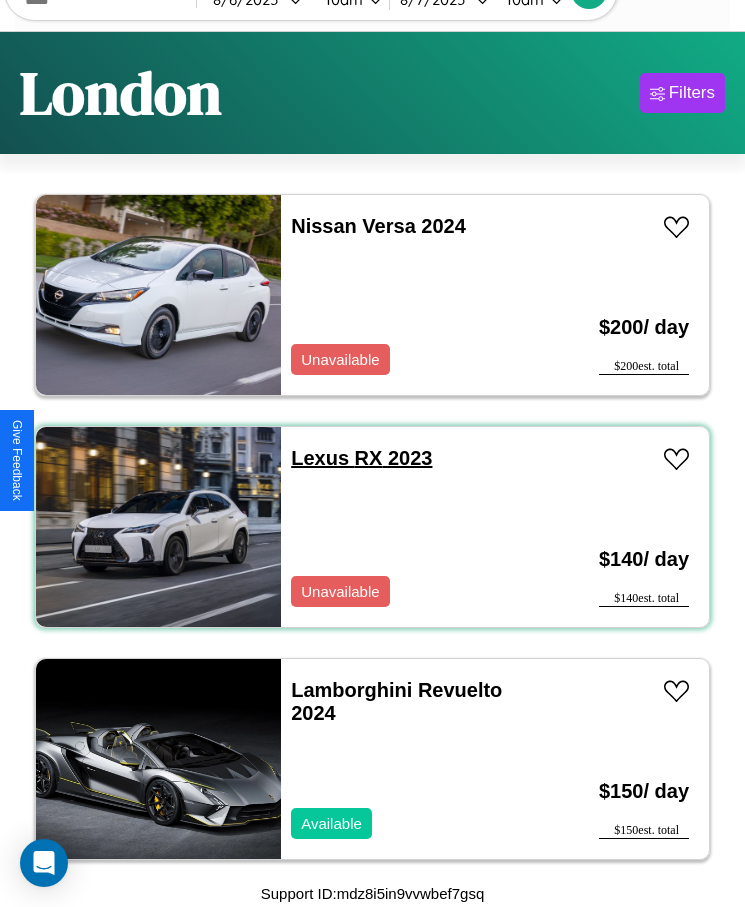 click on "Lexus   RX   2023" at bounding box center [361, 458] 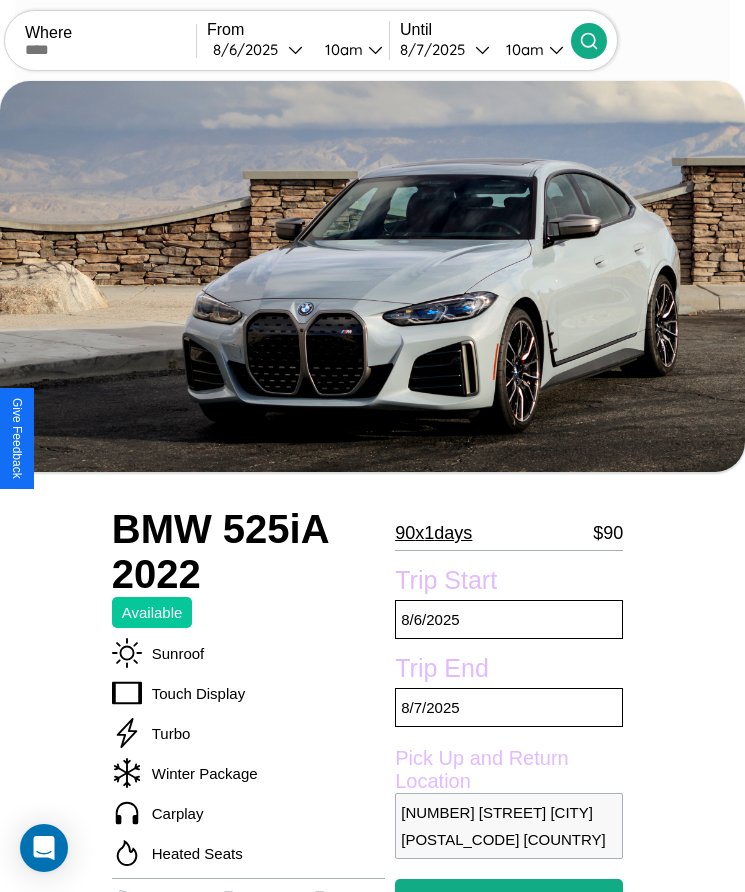 scroll, scrollTop: 87, scrollLeft: 0, axis: vertical 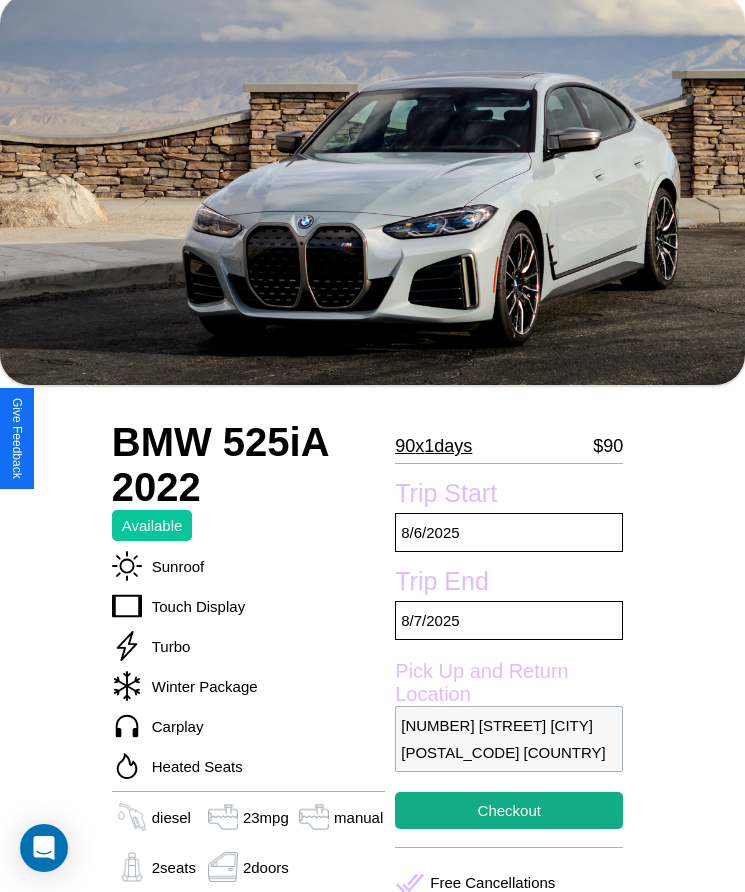 click on "90  x  1  days" at bounding box center (433, 446) 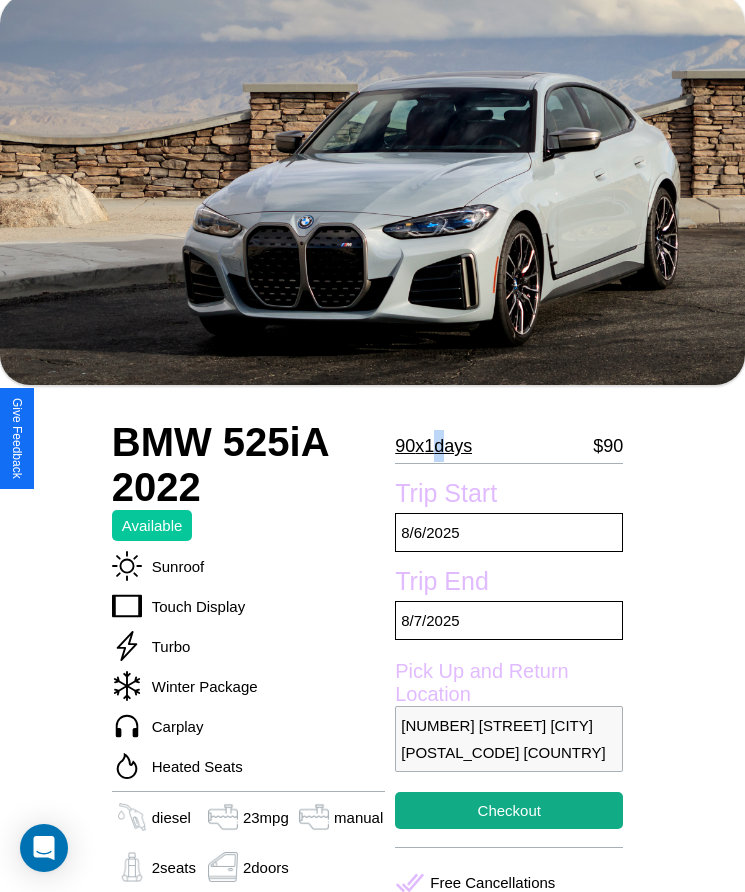 click on "90  x  1  days" at bounding box center [433, 446] 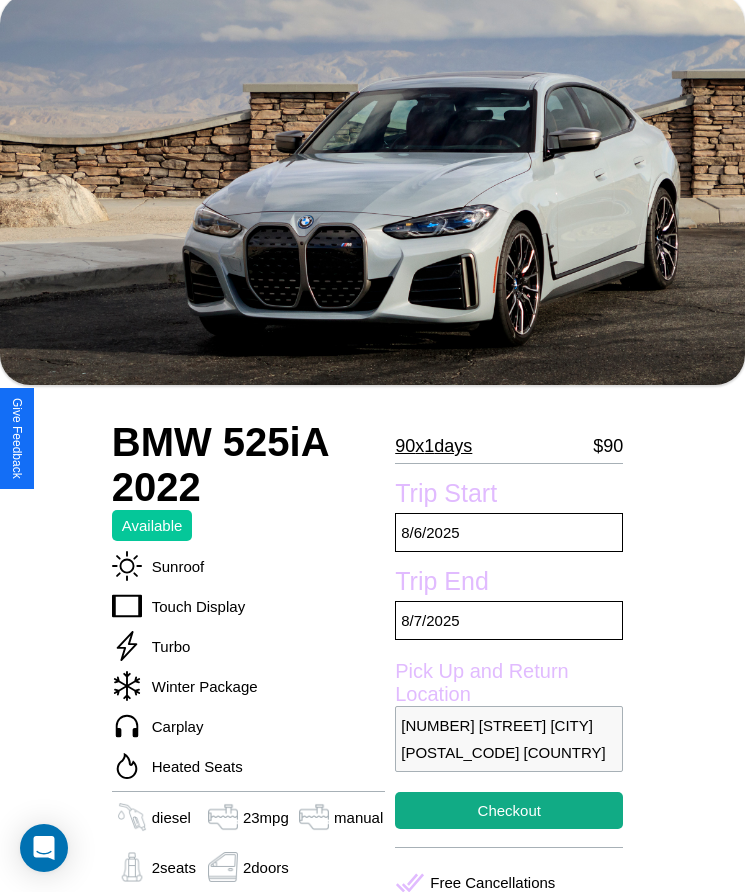 click on "90  x  1  days" at bounding box center (433, 446) 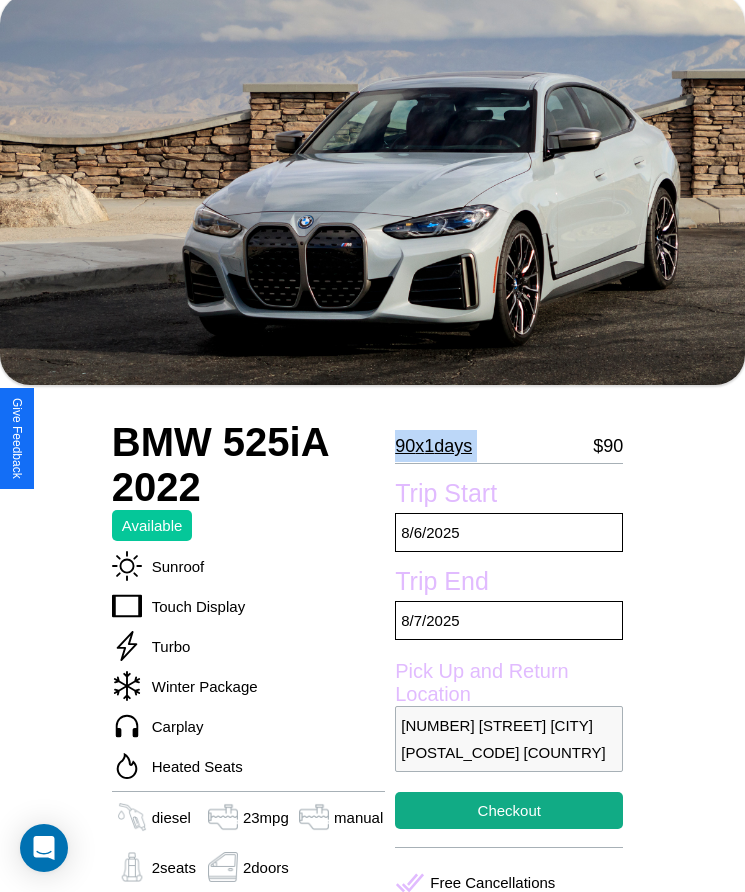 click on "90  x  1  days" at bounding box center [433, 446] 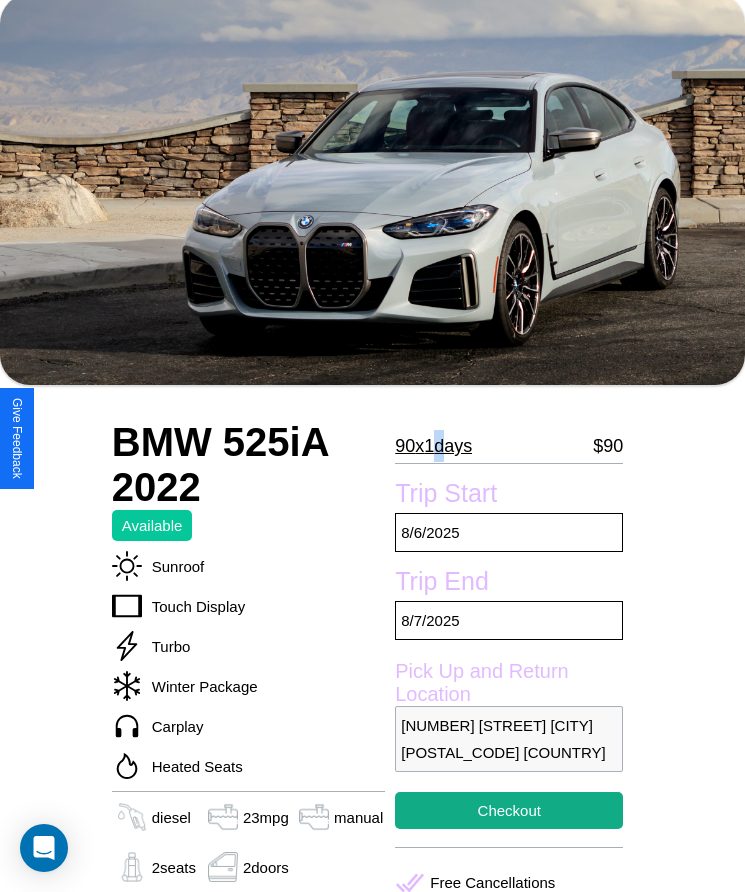 click on "90  x  1  days" at bounding box center [433, 446] 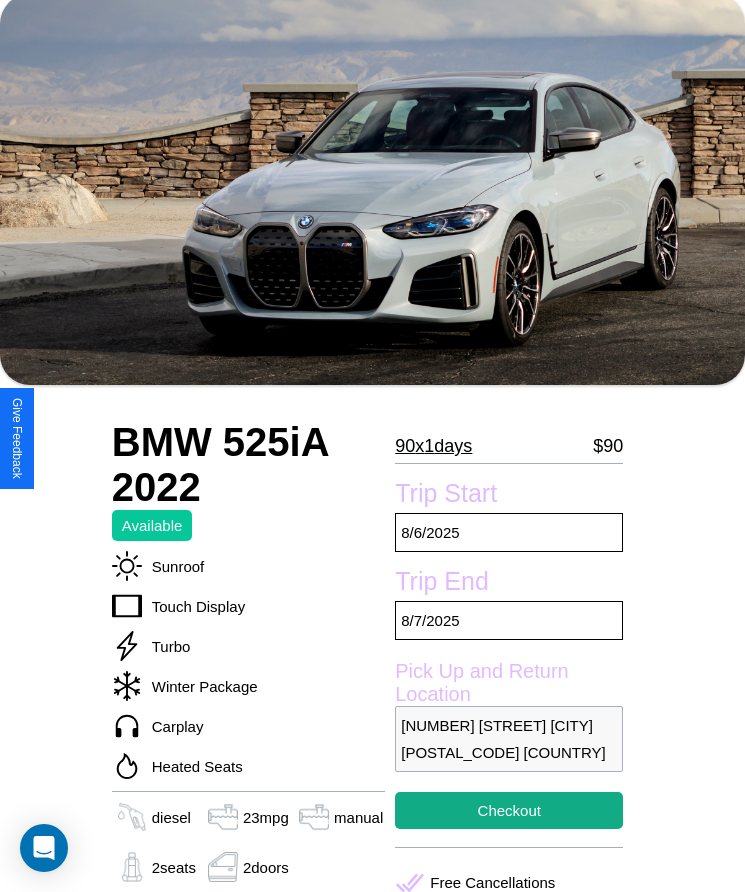 scroll, scrollTop: 451, scrollLeft: 0, axis: vertical 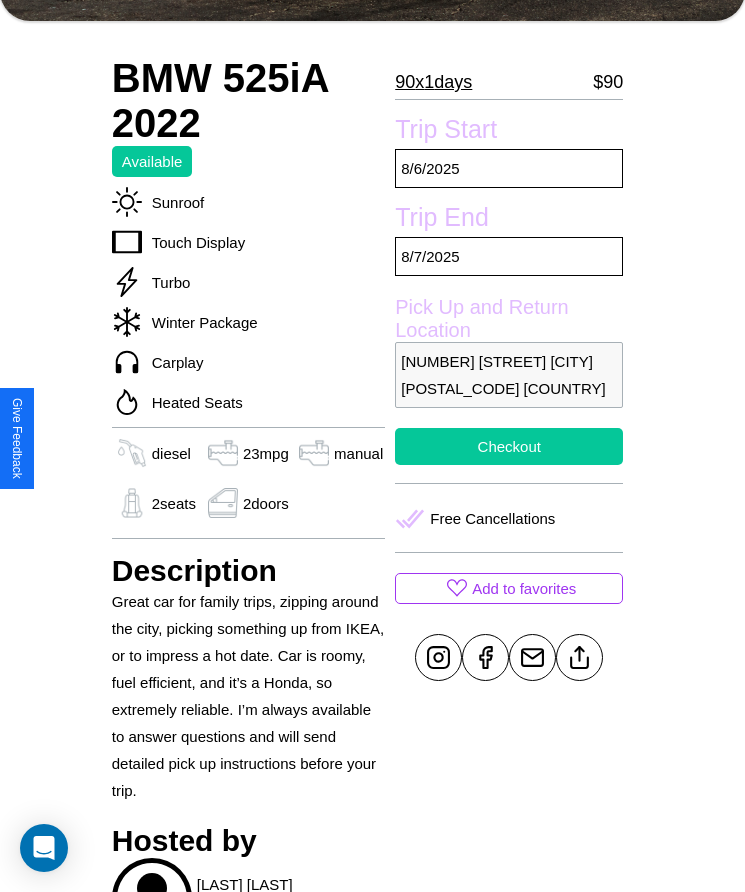 click on "Checkout" at bounding box center (509, 446) 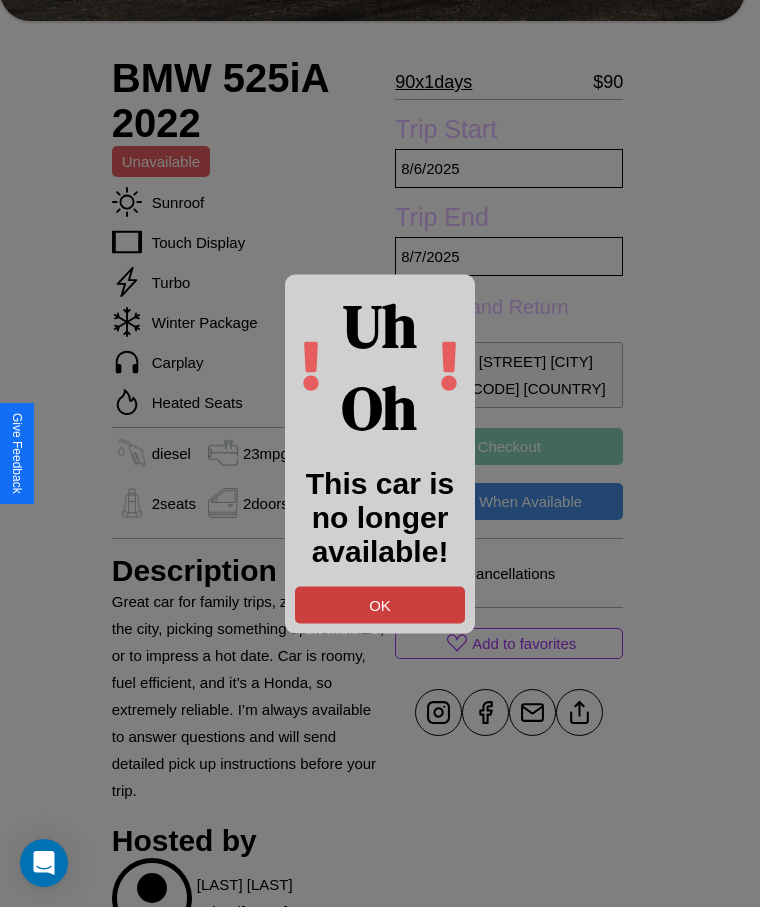 click on "OK" at bounding box center [380, 604] 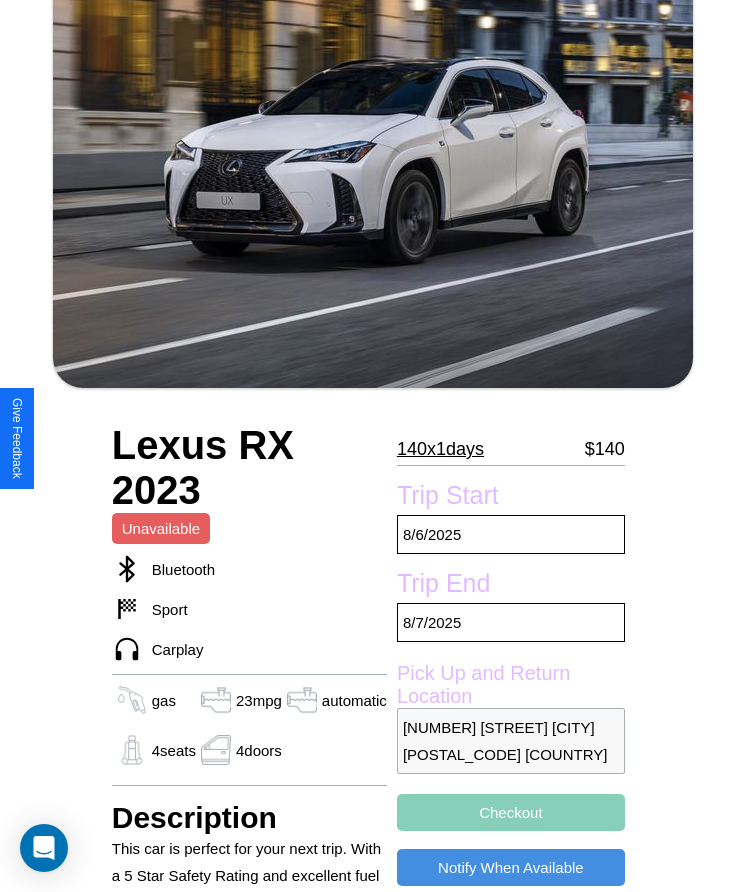 scroll, scrollTop: 176, scrollLeft: 0, axis: vertical 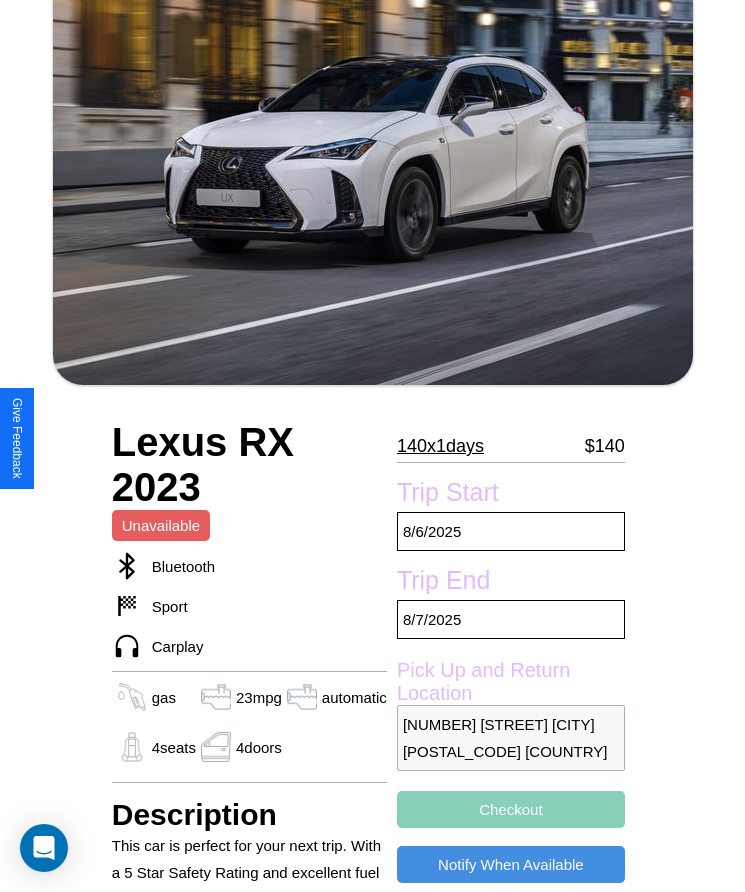 click on "140  x  1  days" at bounding box center (440, 446) 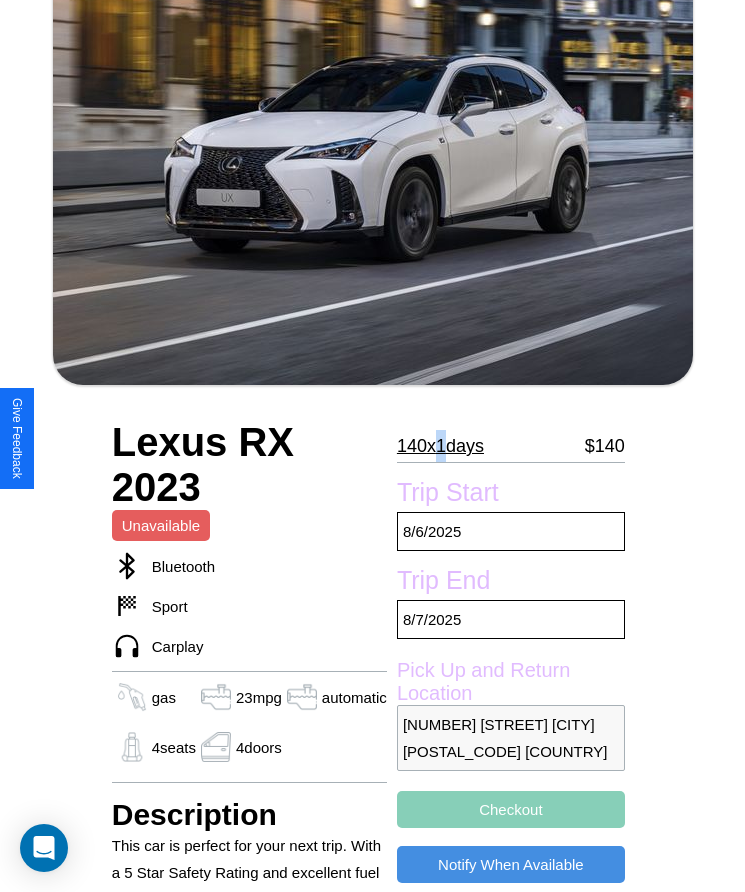 click on "140  x  1  days" at bounding box center (440, 446) 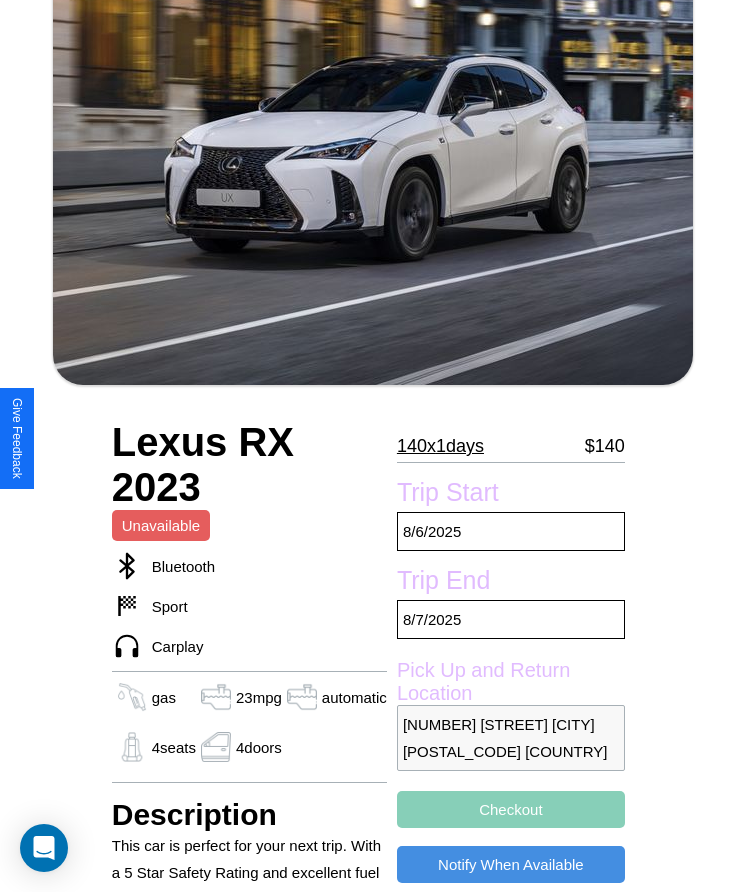 click on "140  x  1  days" at bounding box center [440, 446] 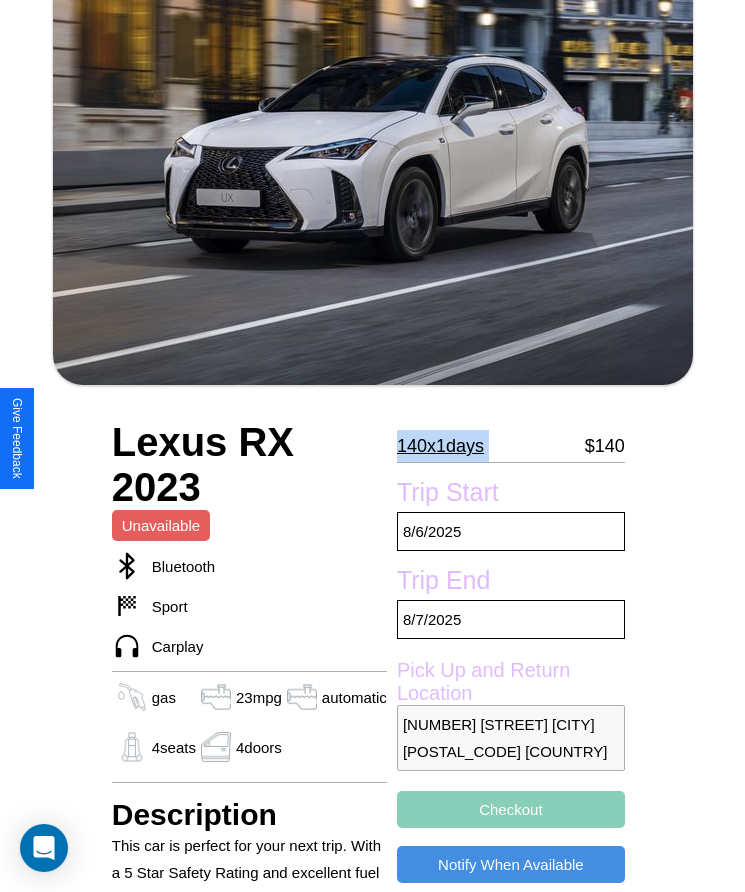 click on "140  x  1  days" at bounding box center (440, 446) 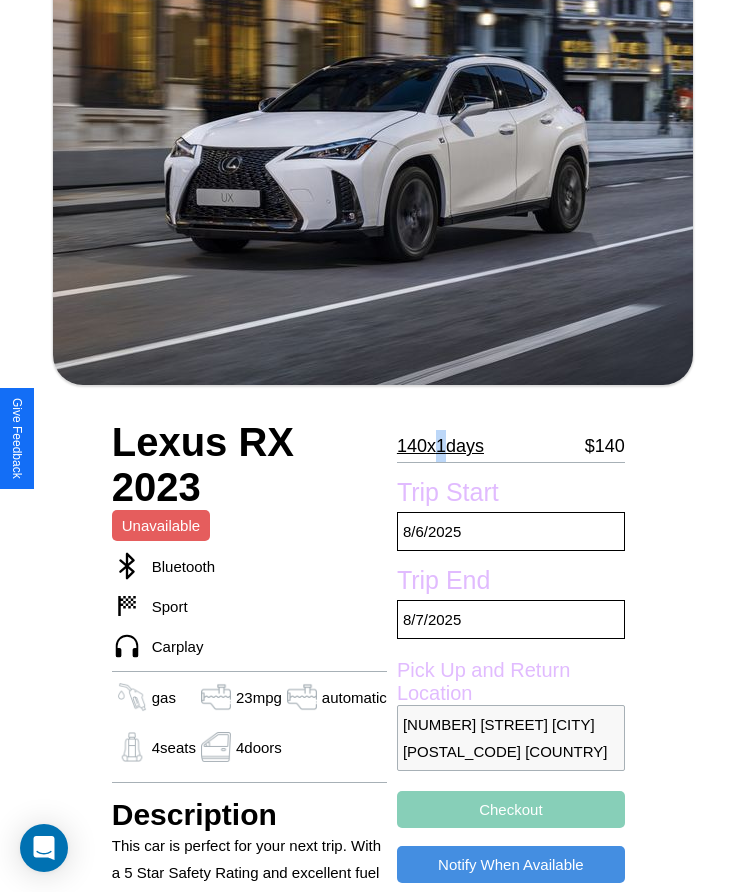 click on "140  x  1  days" at bounding box center [440, 446] 